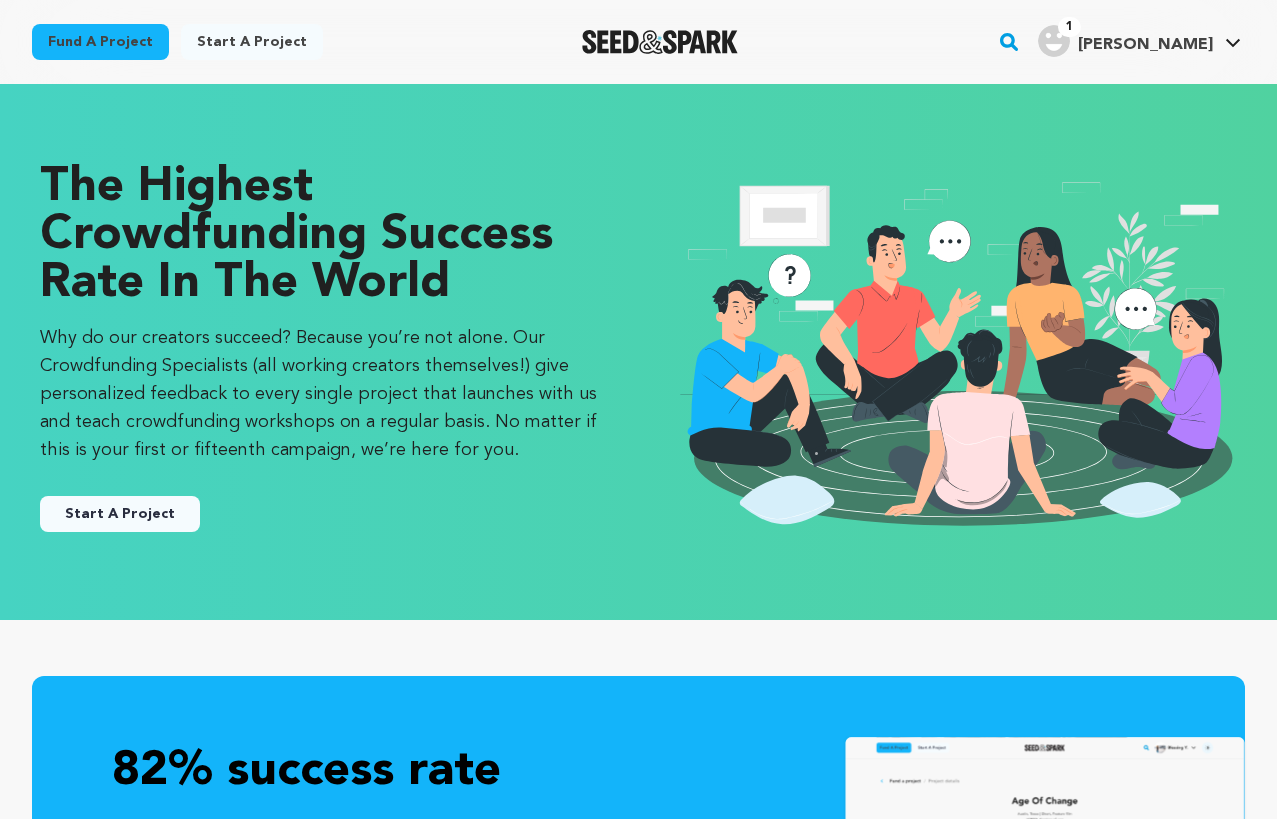 scroll, scrollTop: 8, scrollLeft: 9, axis: both 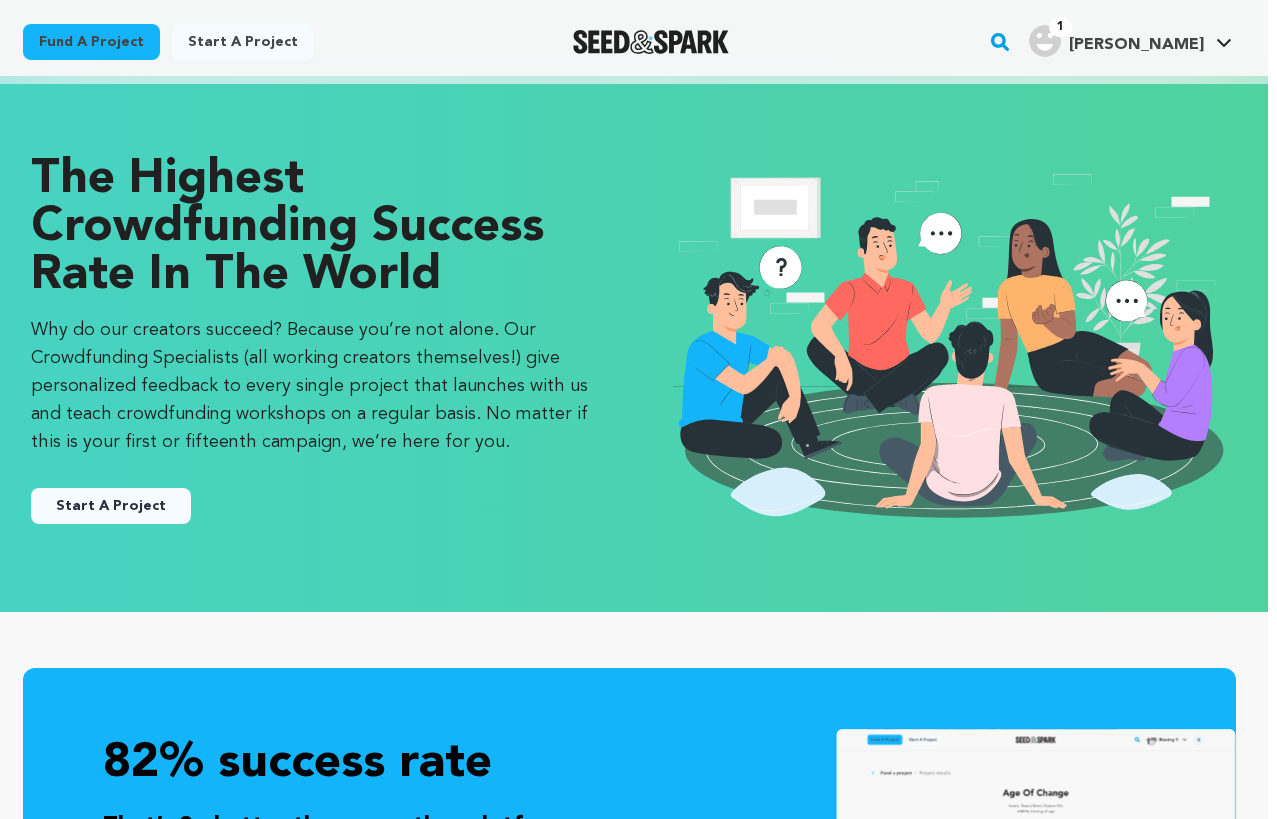 click at bounding box center (651, 42) 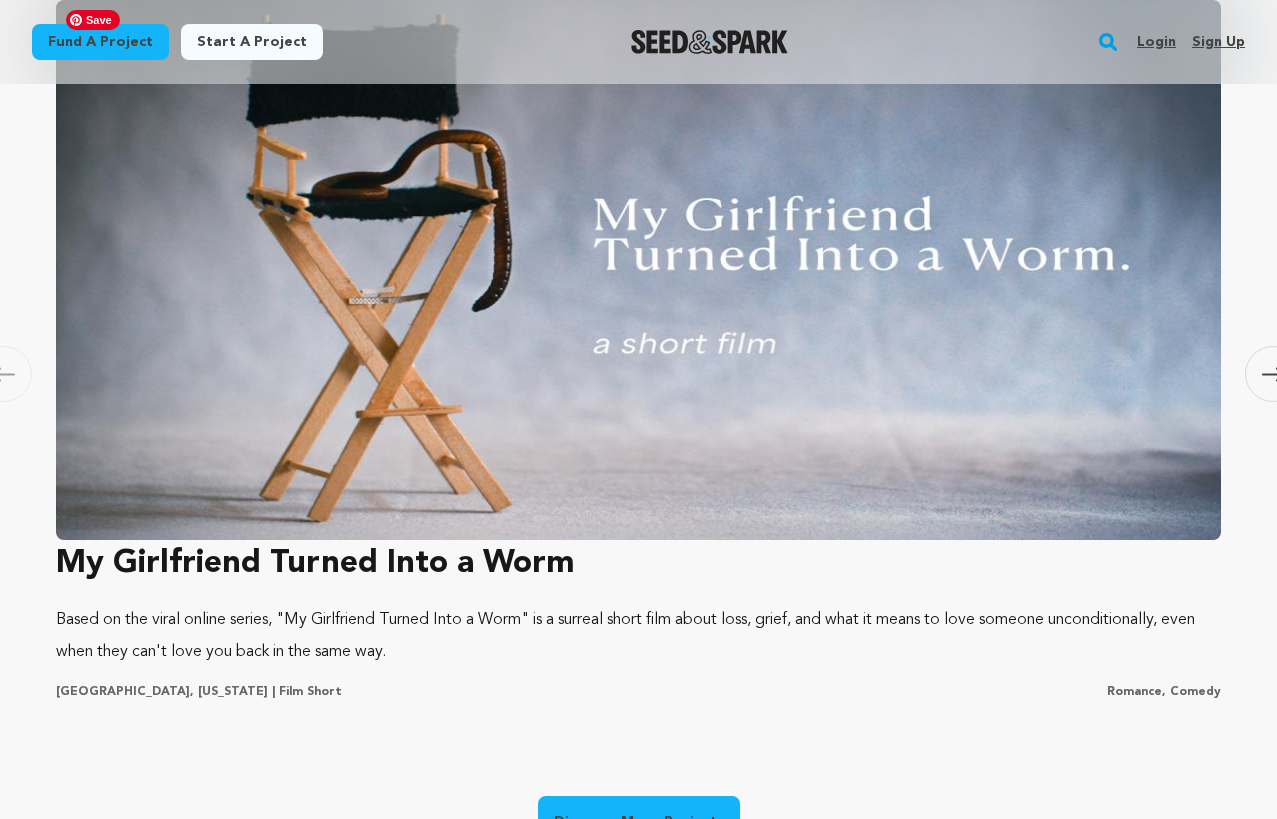 scroll, scrollTop: 1454, scrollLeft: 0, axis: vertical 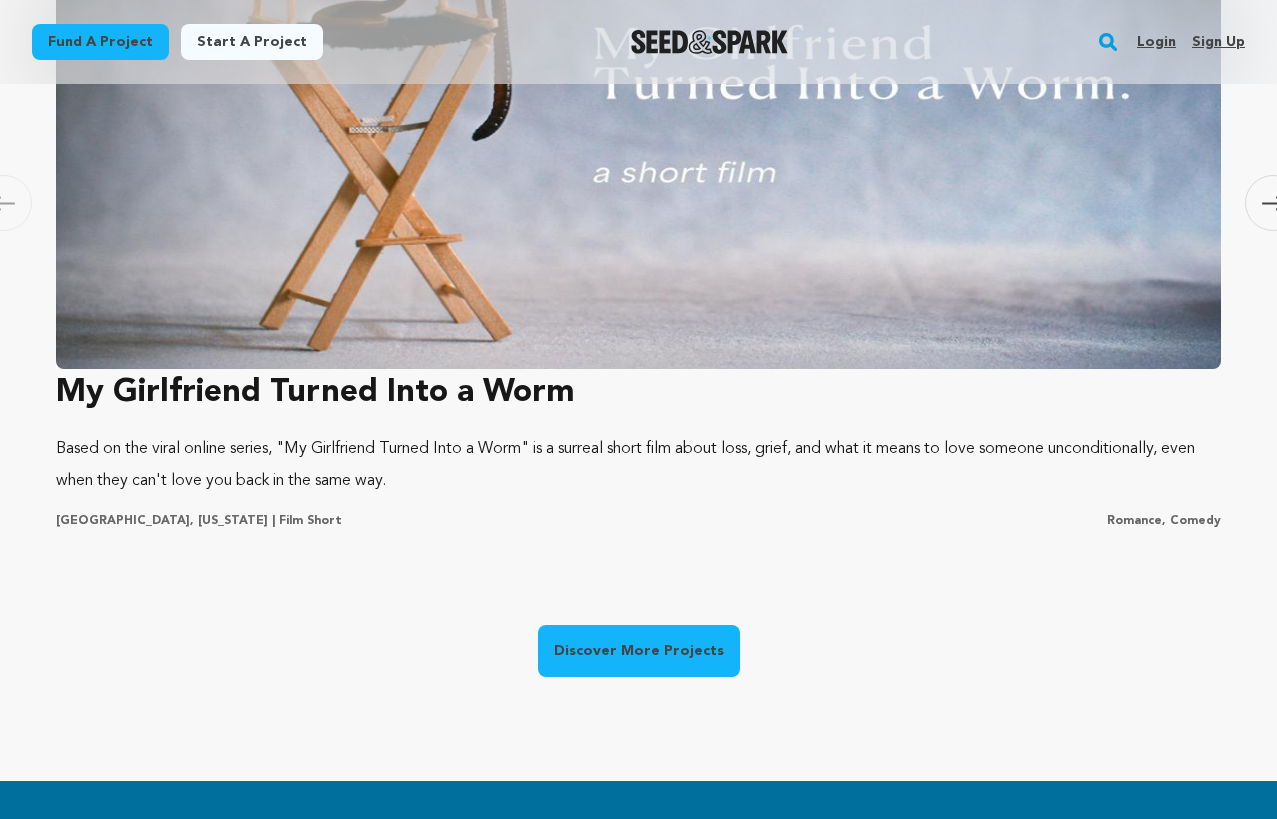 click on "Login" at bounding box center (1156, 42) 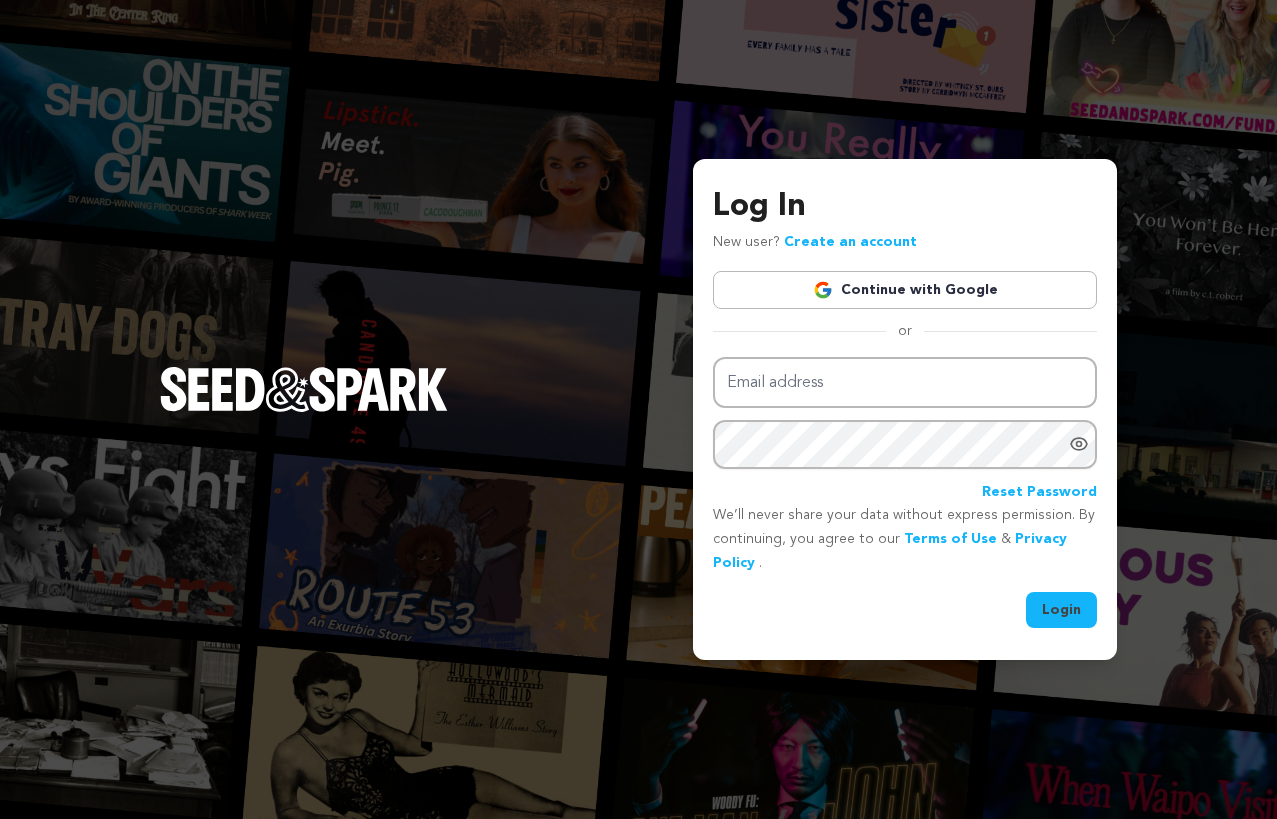 scroll, scrollTop: 0, scrollLeft: 0, axis: both 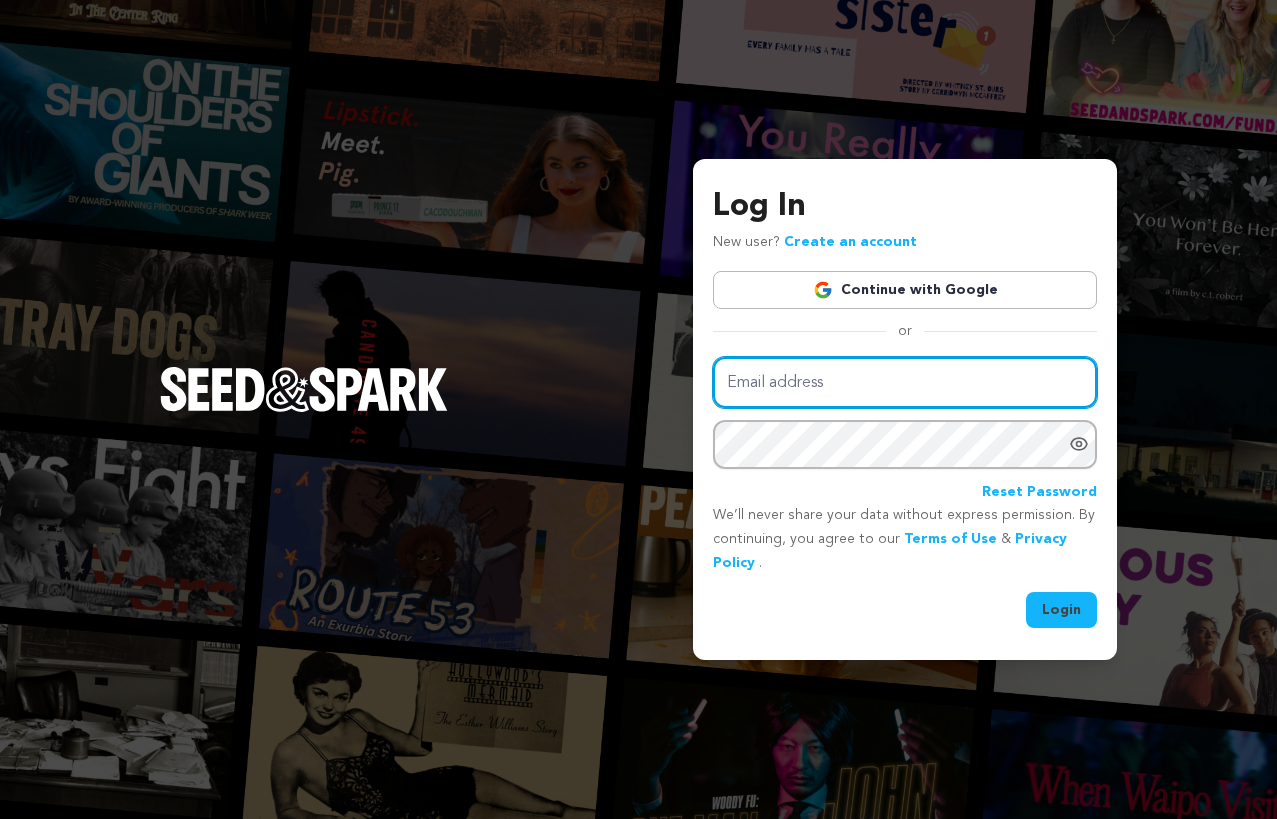 type on "danaturken@gmail.com" 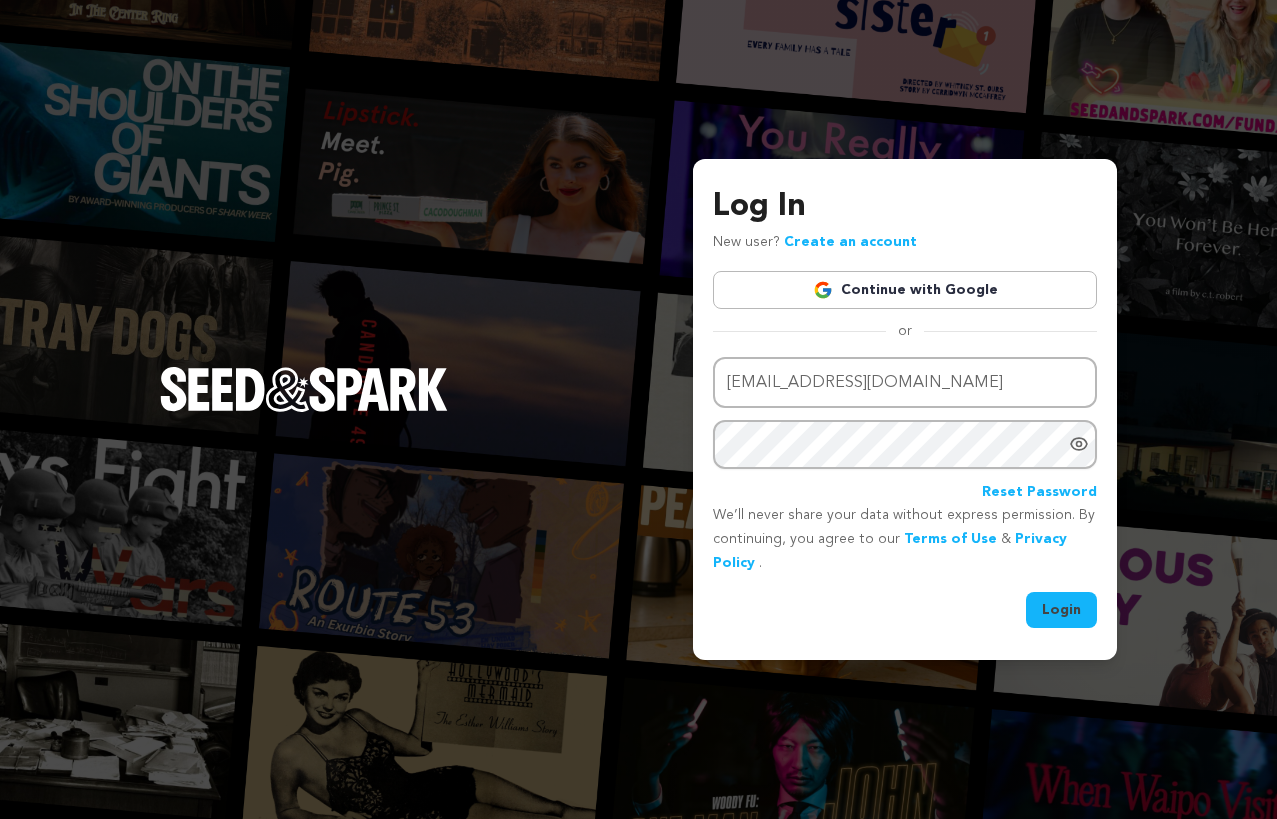 click on "Login" at bounding box center [1061, 610] 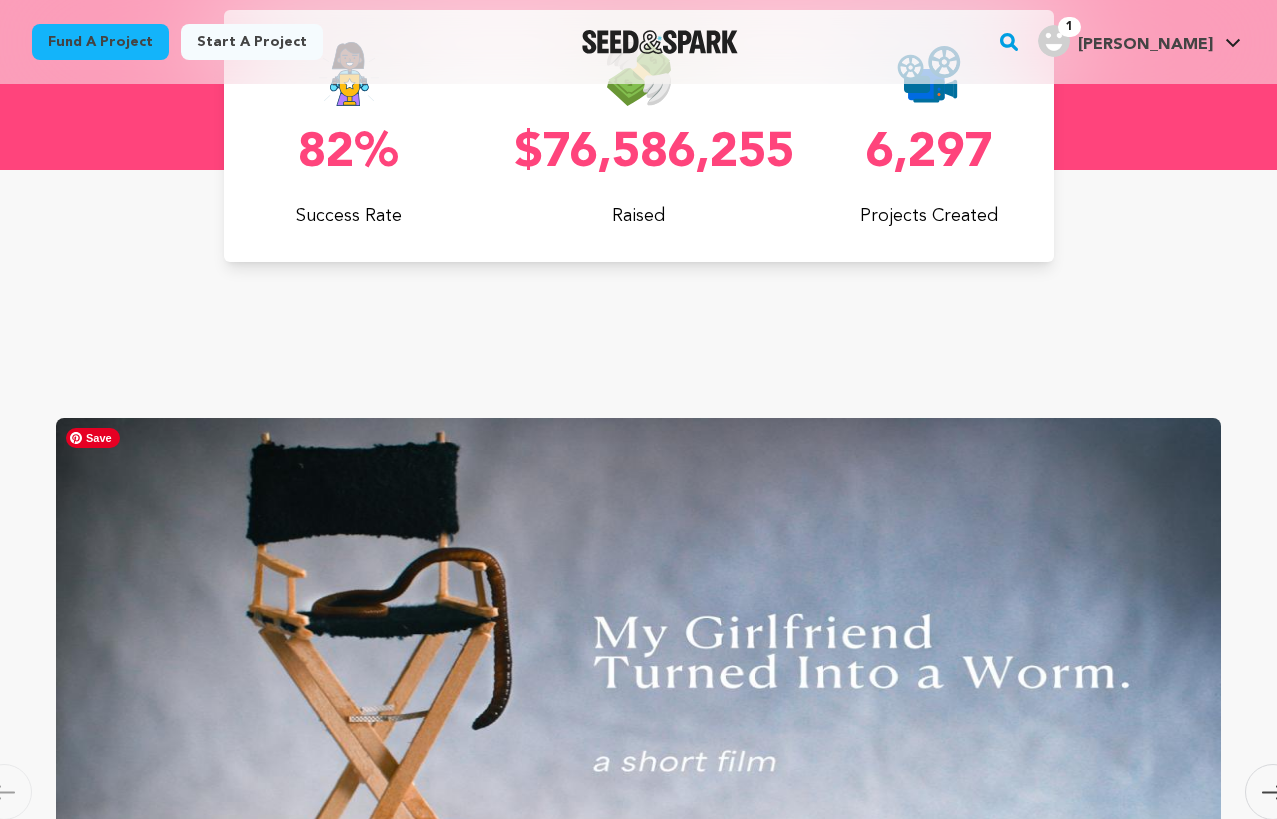scroll, scrollTop: 1048, scrollLeft: 0, axis: vertical 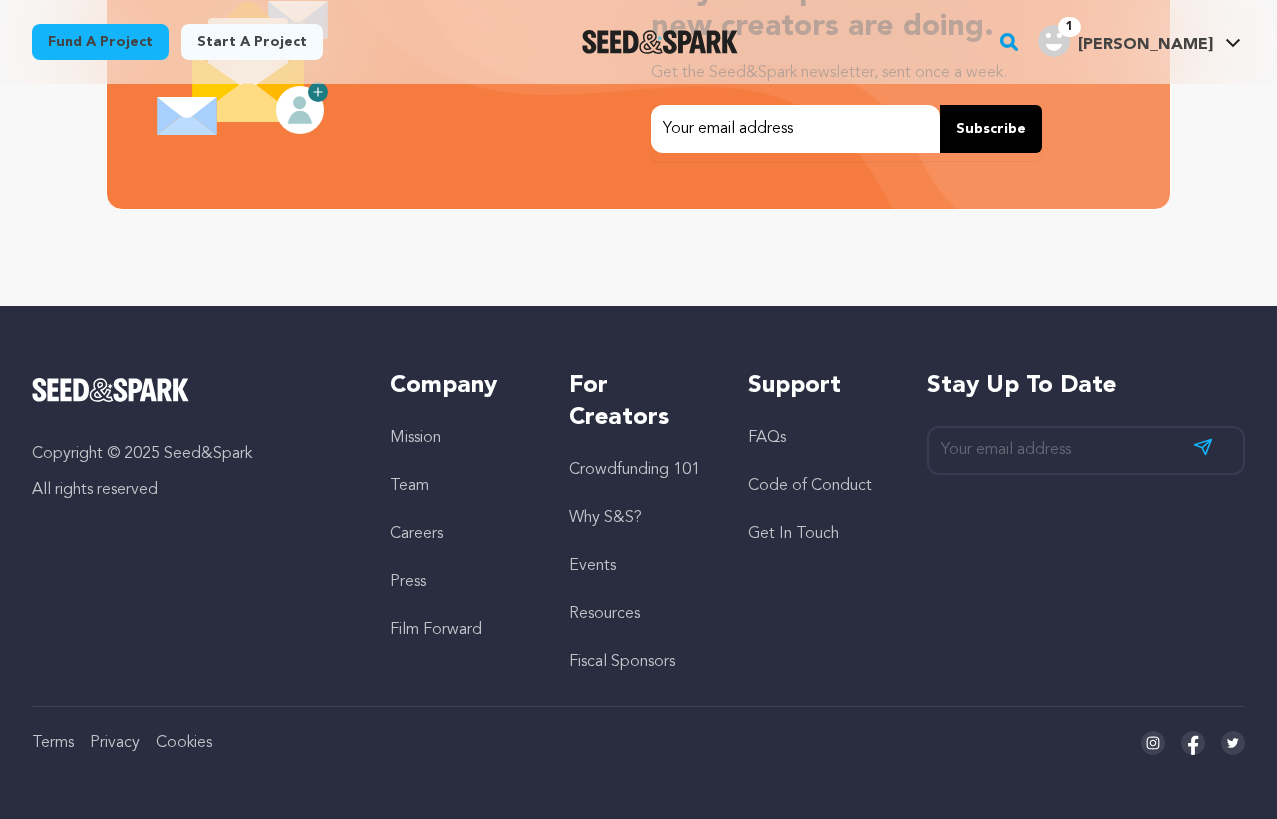 click on "Crowdfunding
101" at bounding box center [634, 470] 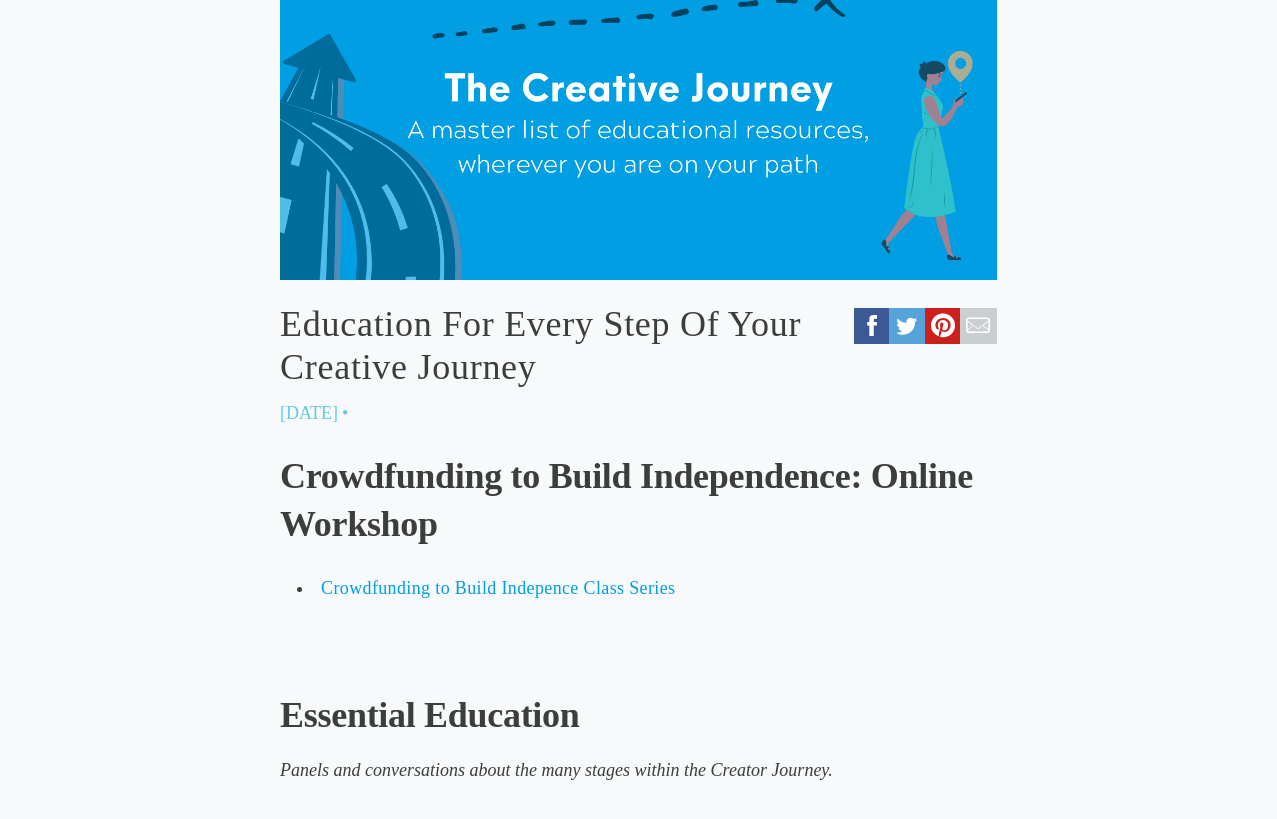 scroll, scrollTop: 518, scrollLeft: 0, axis: vertical 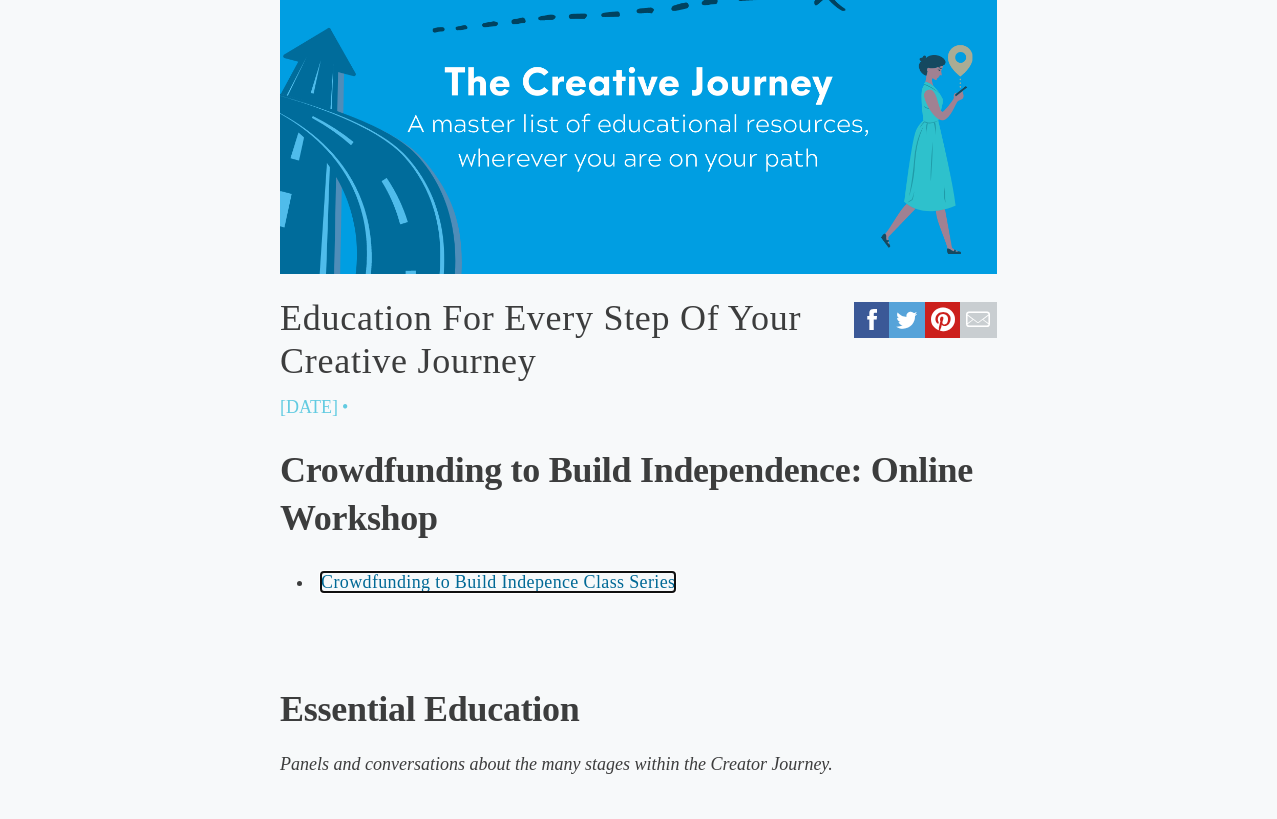 click on "Crowdfunding to Build Indepence Class Series" at bounding box center (498, 582) 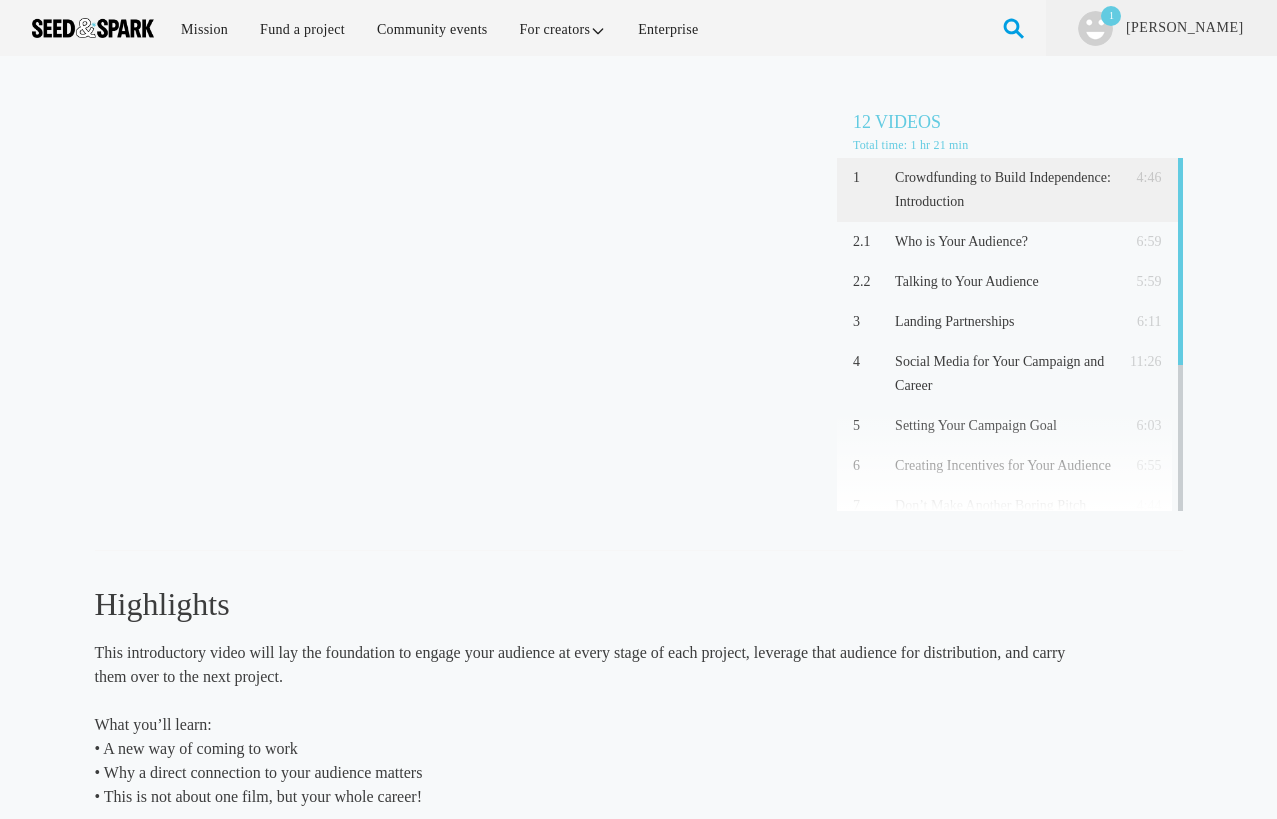 scroll, scrollTop: 0, scrollLeft: 0, axis: both 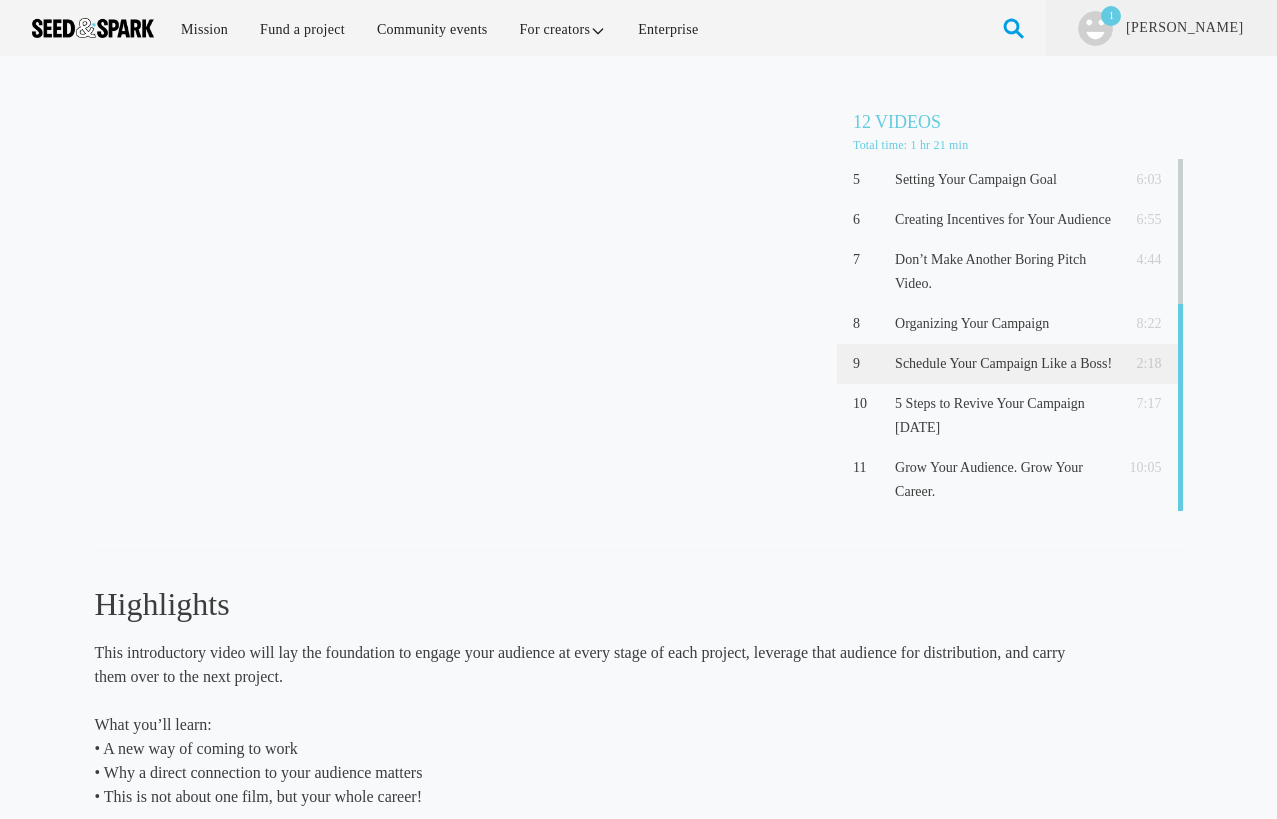 click on "Schedule Your Campaign Like a Boss!" at bounding box center (1003, 364) 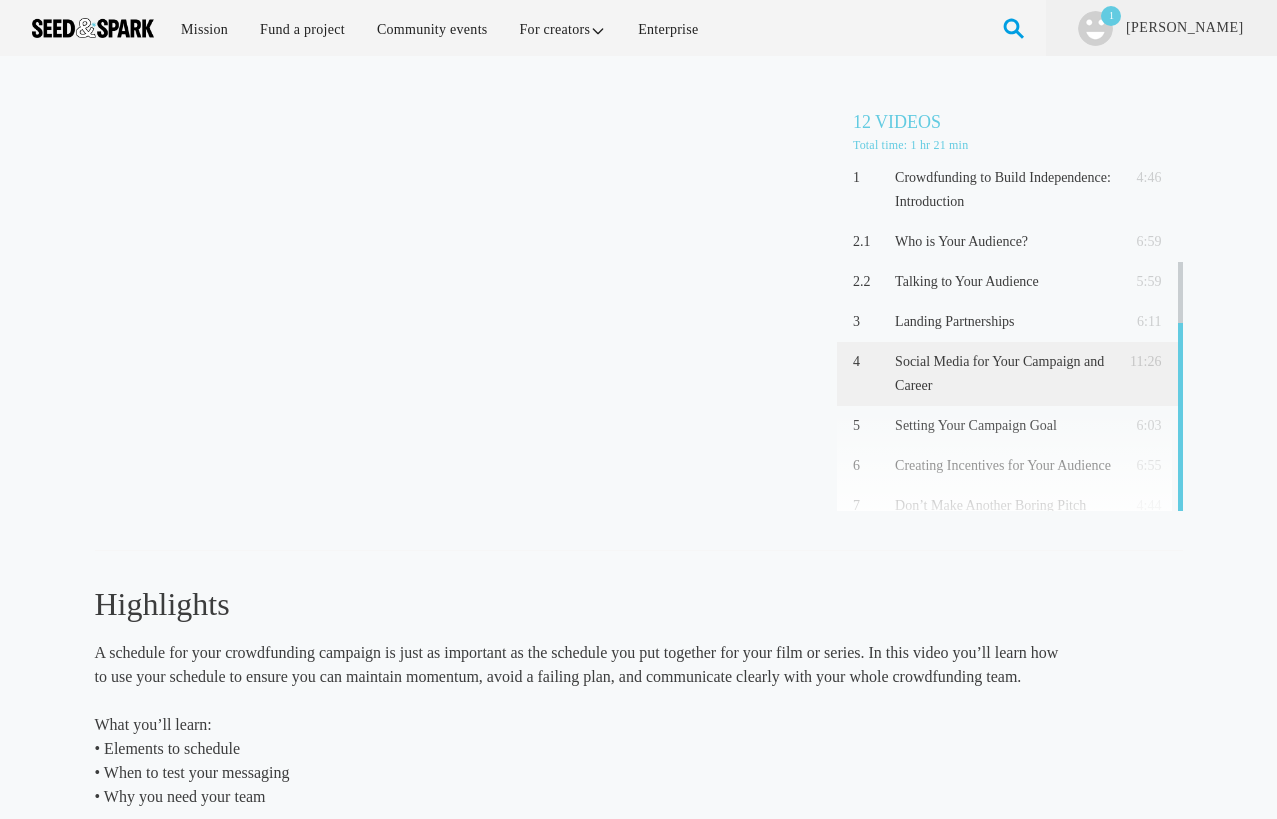 scroll, scrollTop: 246, scrollLeft: 0, axis: vertical 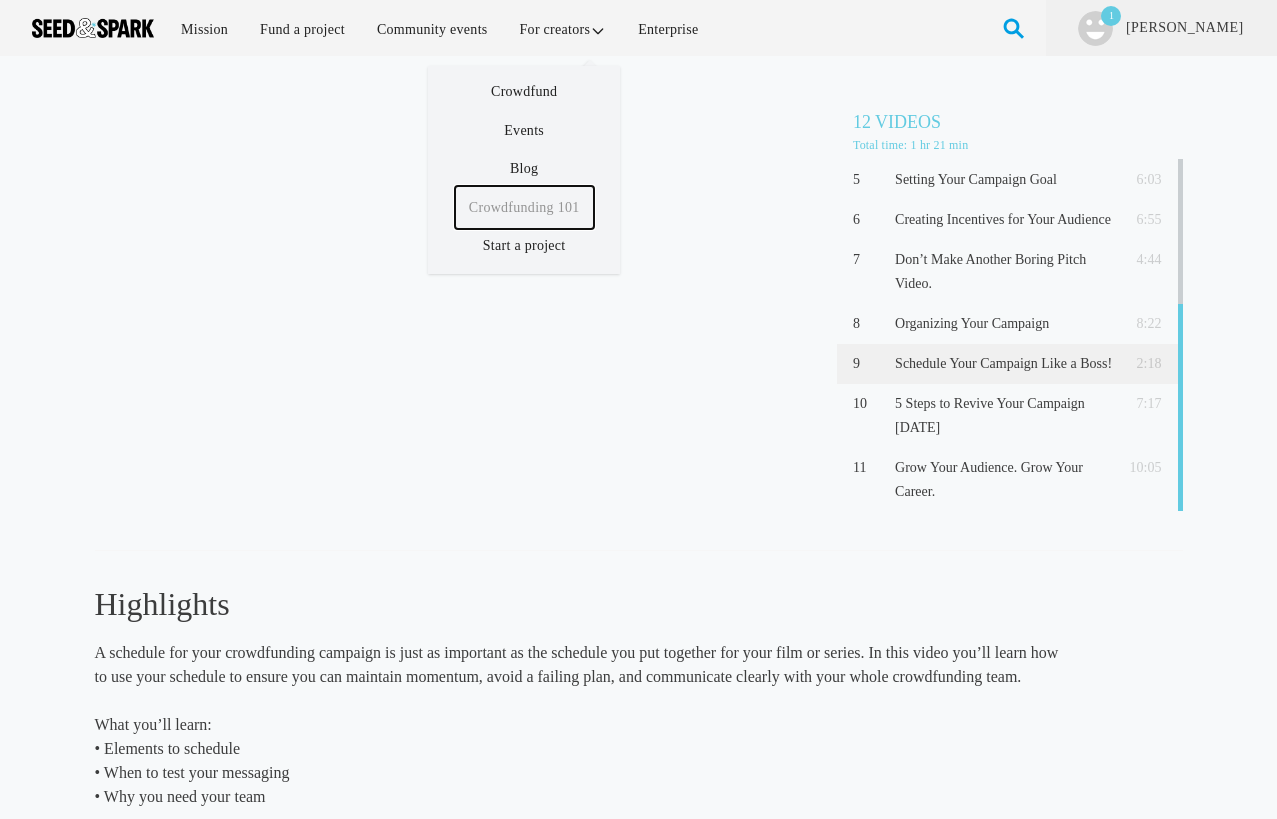click on "Crowdfunding 101" at bounding box center (524, 207) 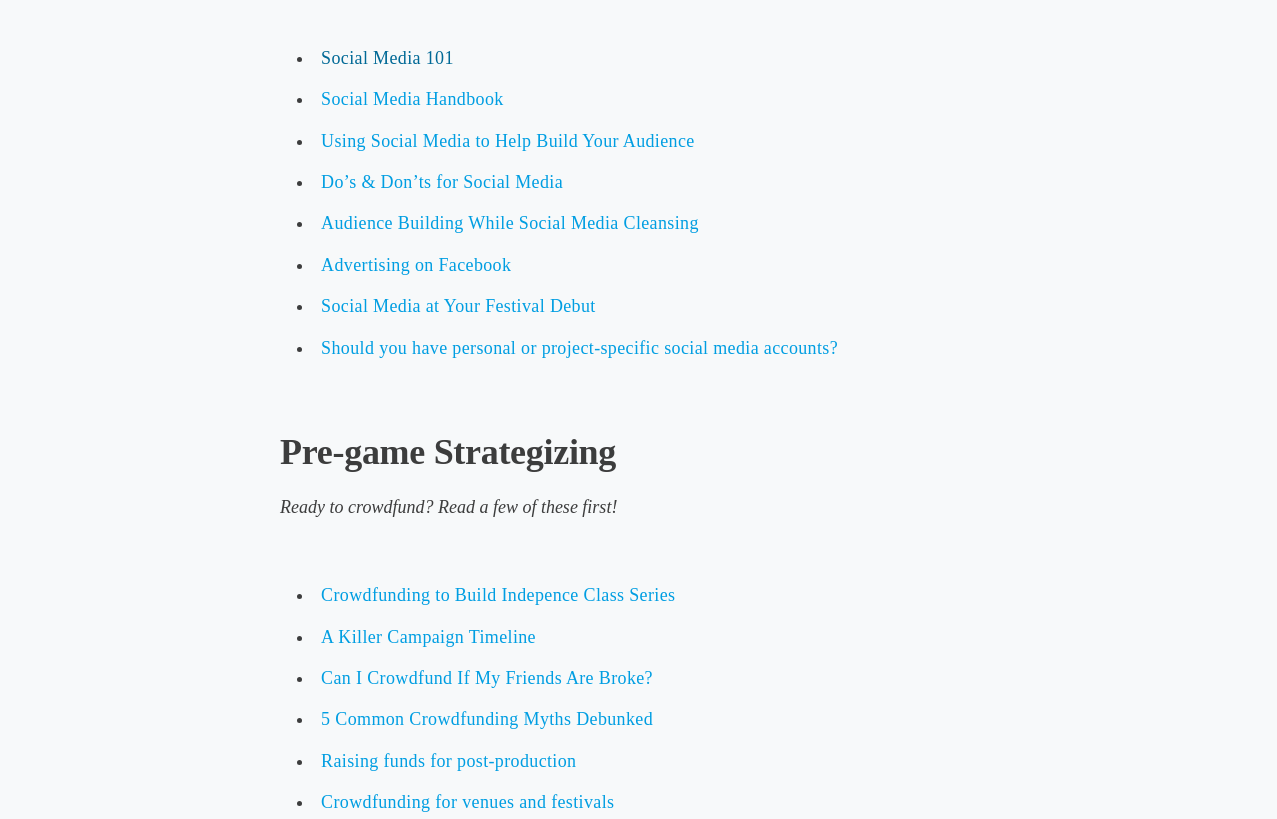 scroll, scrollTop: 4009, scrollLeft: 0, axis: vertical 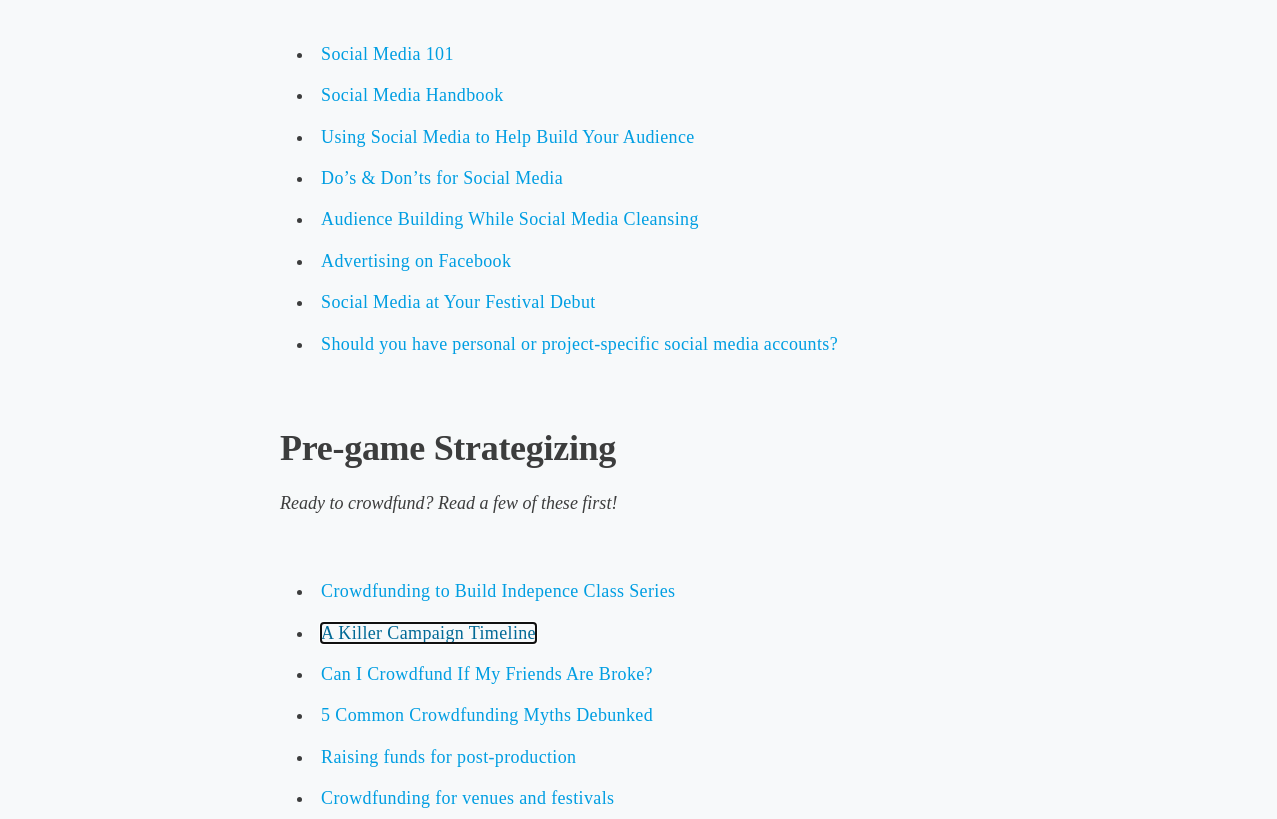 click on "A Killer Campaign Timeline" at bounding box center (428, 633) 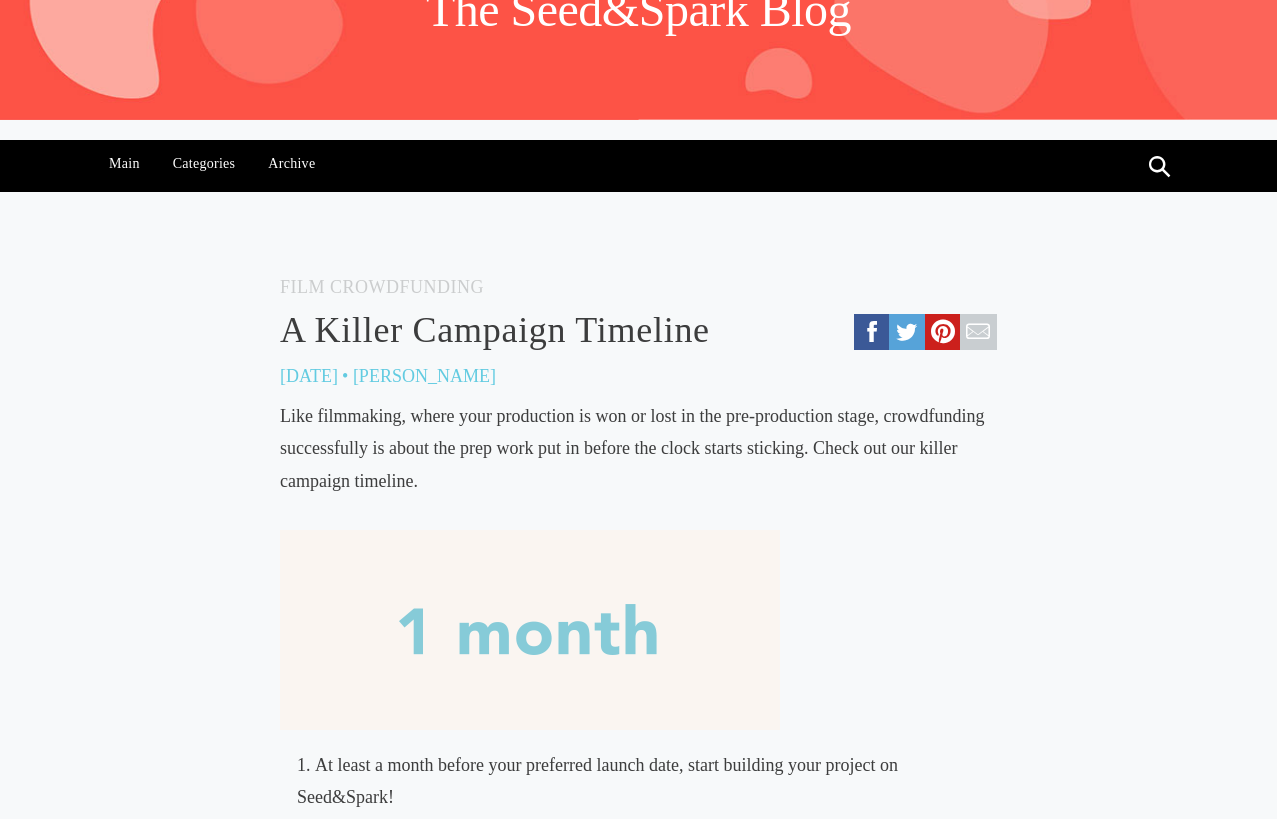 scroll, scrollTop: 0, scrollLeft: 0, axis: both 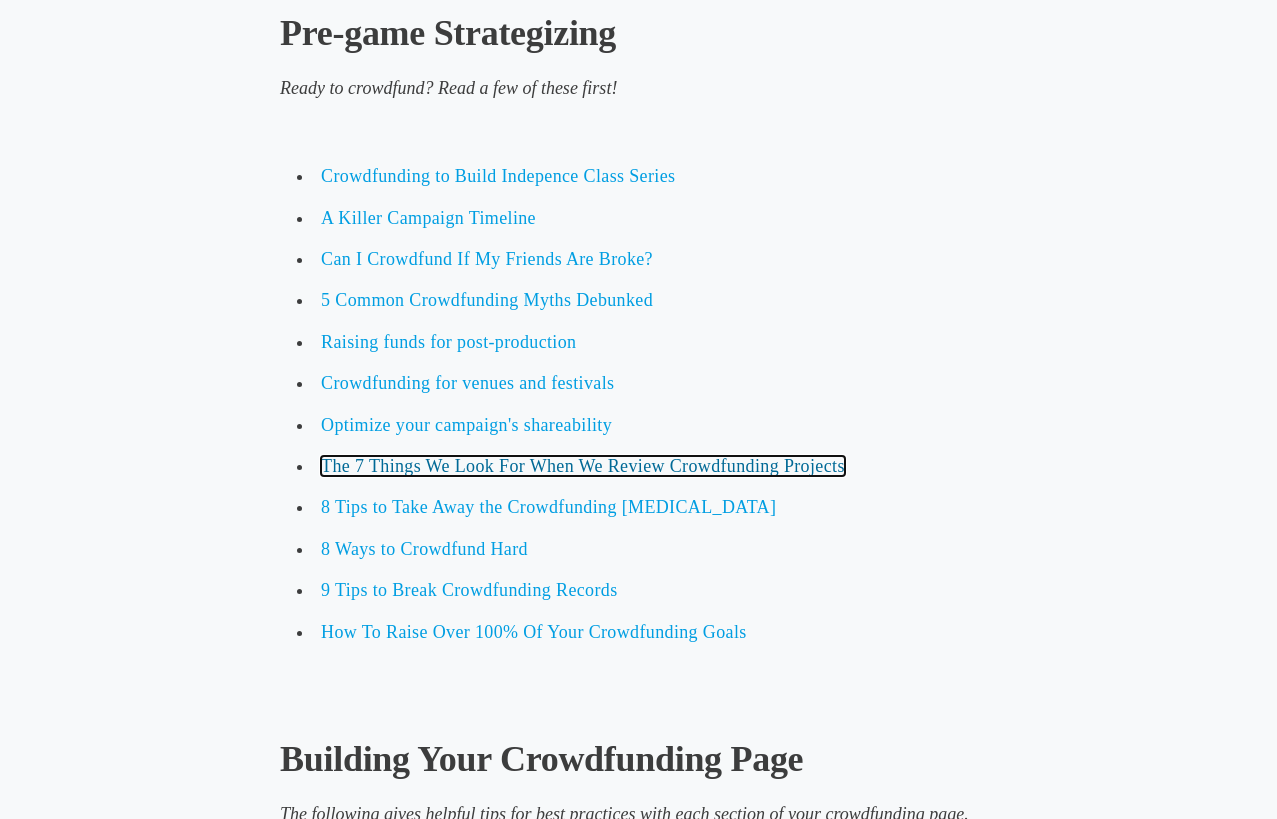 click on "The 7 Things We Look For When We Review Crowdfunding Projects" at bounding box center [583, 466] 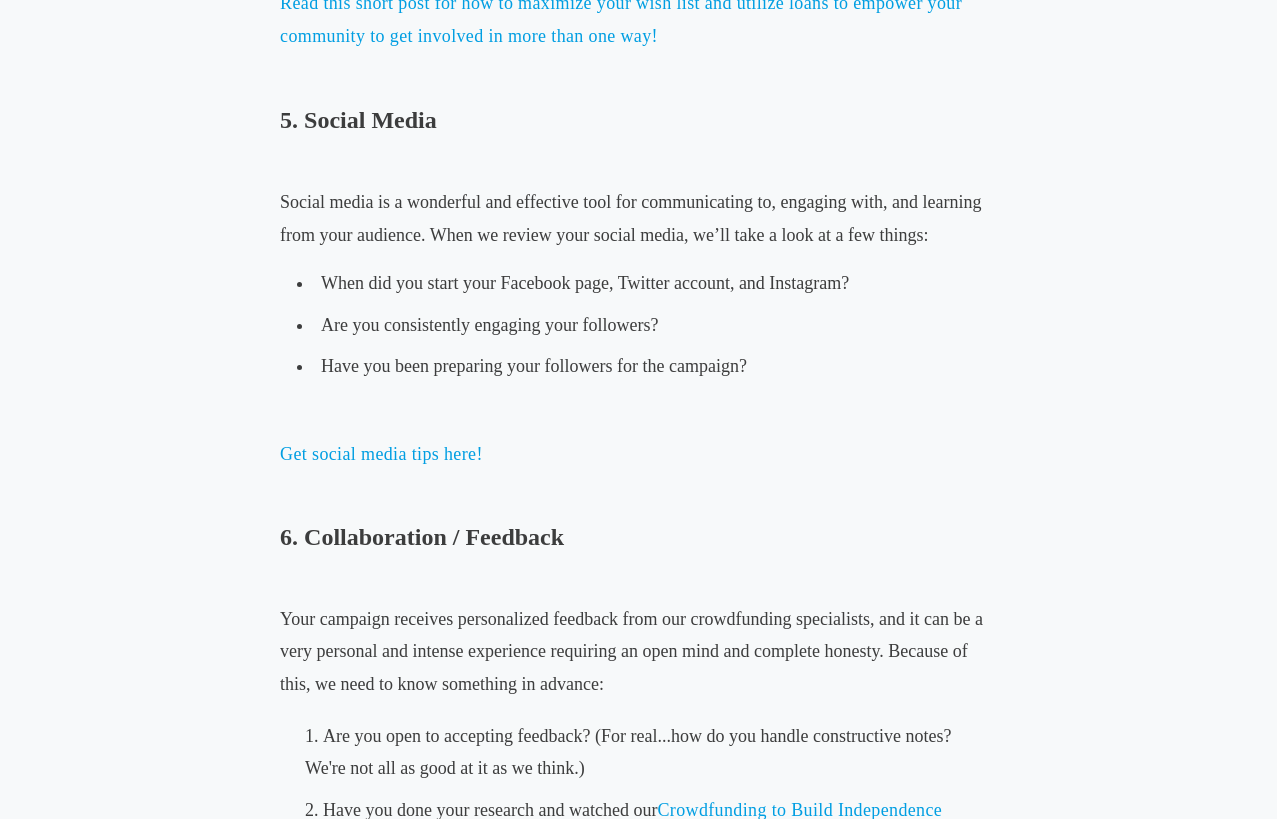 scroll, scrollTop: 3702, scrollLeft: 0, axis: vertical 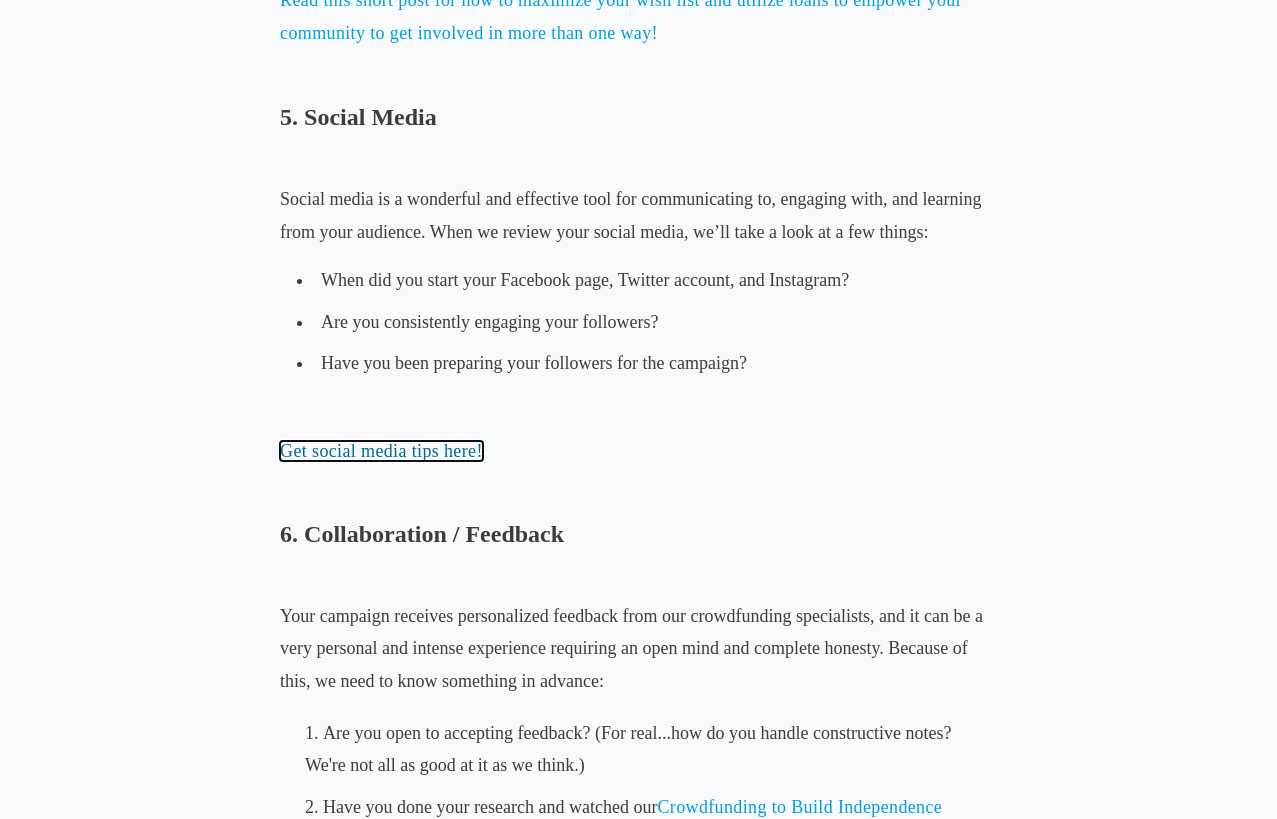 click on "Get social media tips here!" at bounding box center (381, 451) 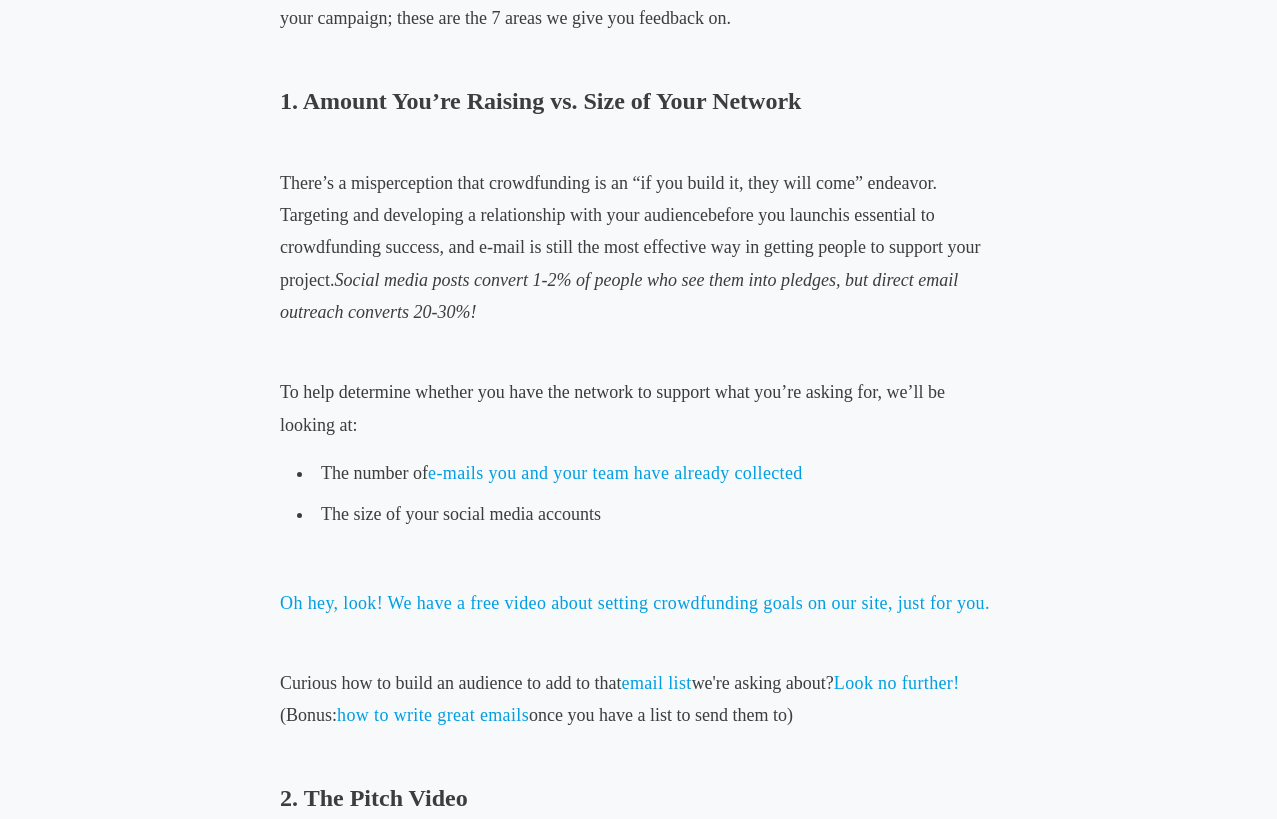 scroll, scrollTop: 913, scrollLeft: 0, axis: vertical 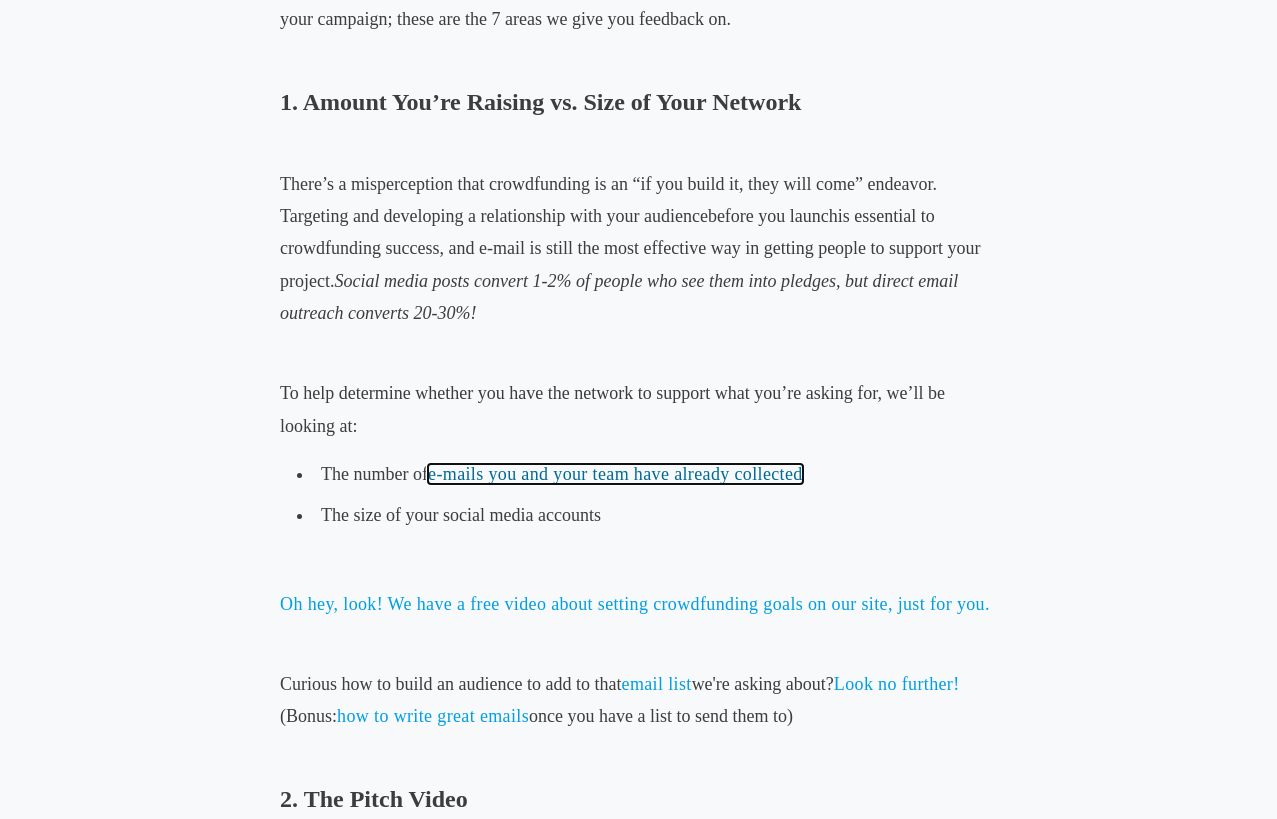 click on "e-mails you and your team have already collected" at bounding box center [615, 474] 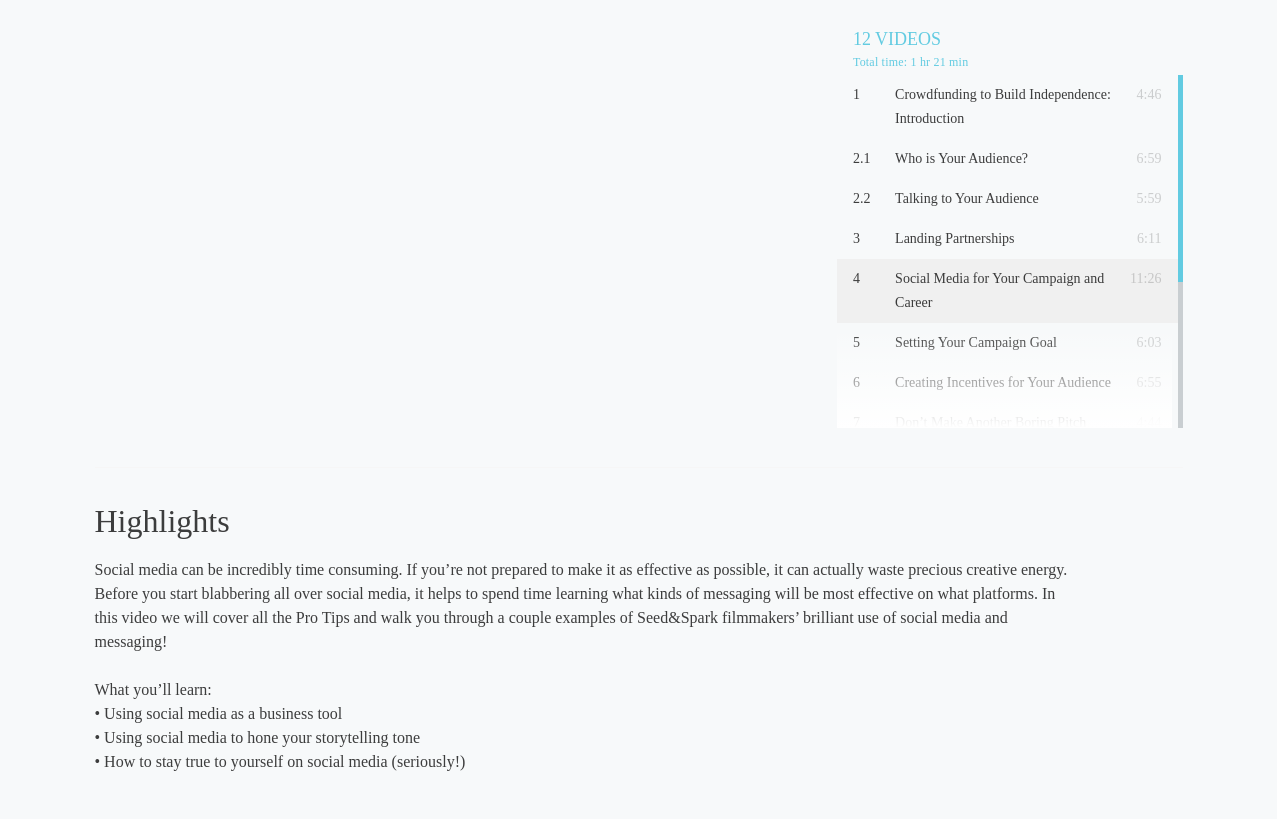 scroll, scrollTop: 102, scrollLeft: 0, axis: vertical 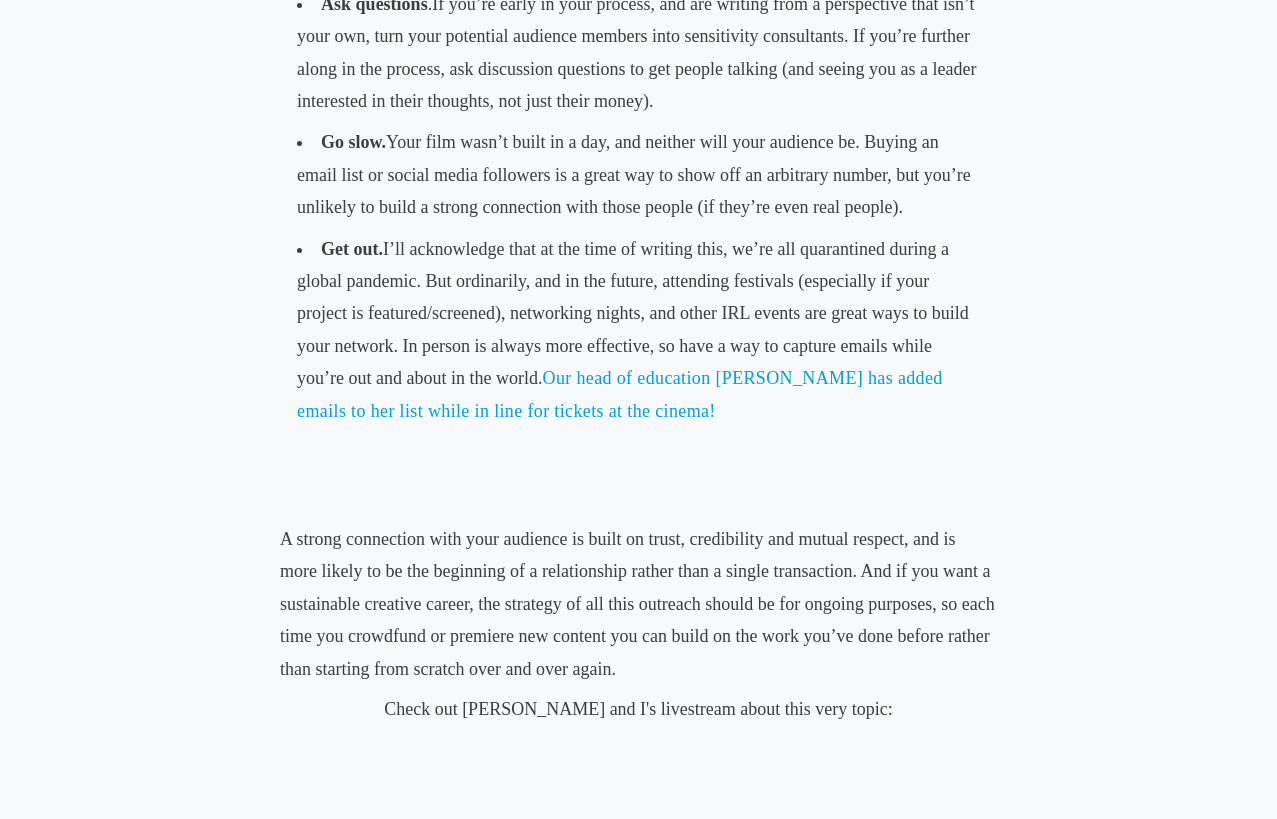 click on "Film Crowdfunding
Building Your Email List for Your Crowdfunding Campaign...and Career
[DATE]
• [PERSON_NAME]
A statistic that bears repeating: only 1% of folks who see your social media posts about your crowdfunding campaign will actually contribute to it, while 25-30% of your email list will. But if you’re like most people, you don’t have an email list. You’re also stuck inside for the foreseeable future, so now’s a great moment to build it for all future marketing and crowdfunding campaigns.
Step 1: The Set Up
There are a couple of different ways you can set up an email list, but my favorite is making a spreadsheet, because I can easily transition that into a mail merge to send out hundreds of emails at a time that still appear to be sent one at a time. If you want to try this, I recommend the  Yet Another Mail Merge  plugin for Google Sheets.
NAME:  first and last" at bounding box center (639, -928) 